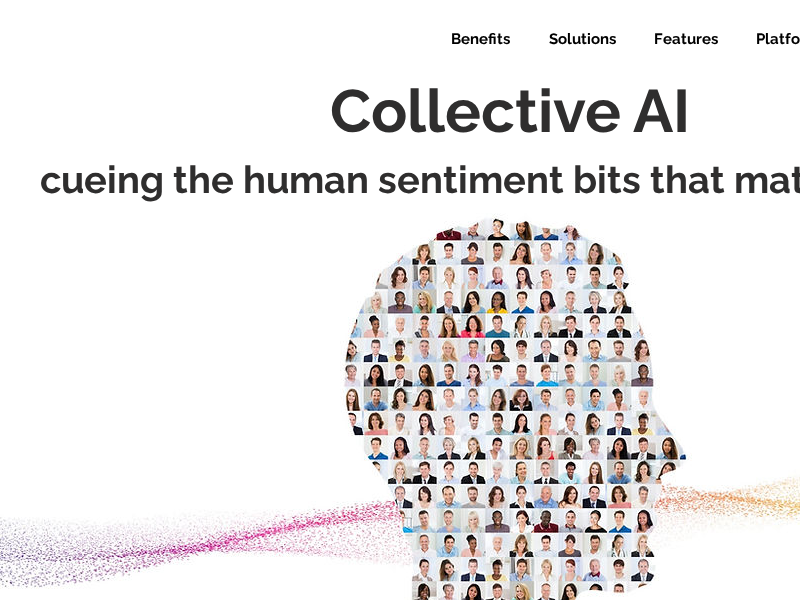 scroll, scrollTop: 0, scrollLeft: 0, axis: both 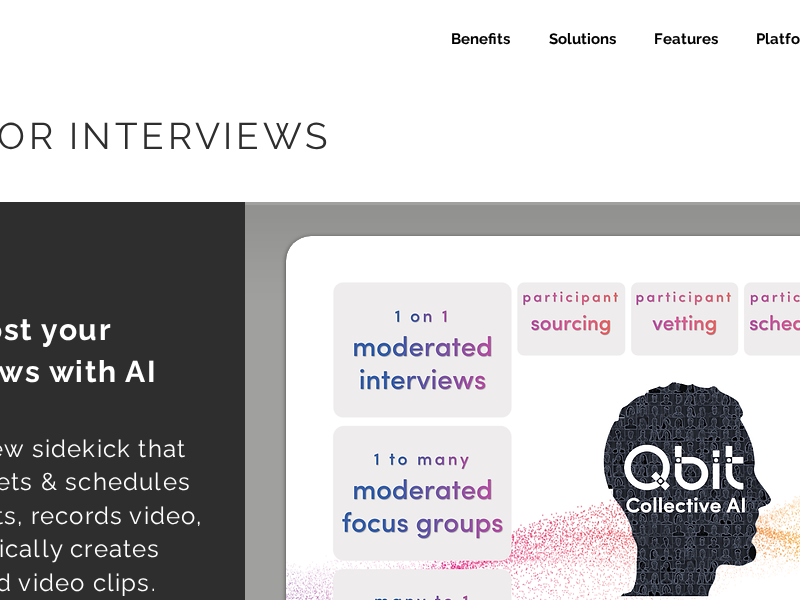 select on "Agency" 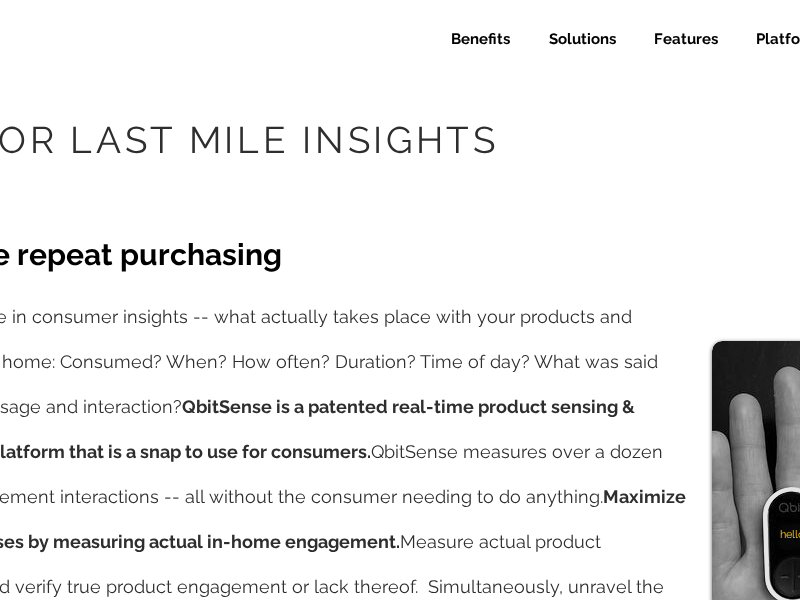 scroll, scrollTop: 0, scrollLeft: 0, axis: both 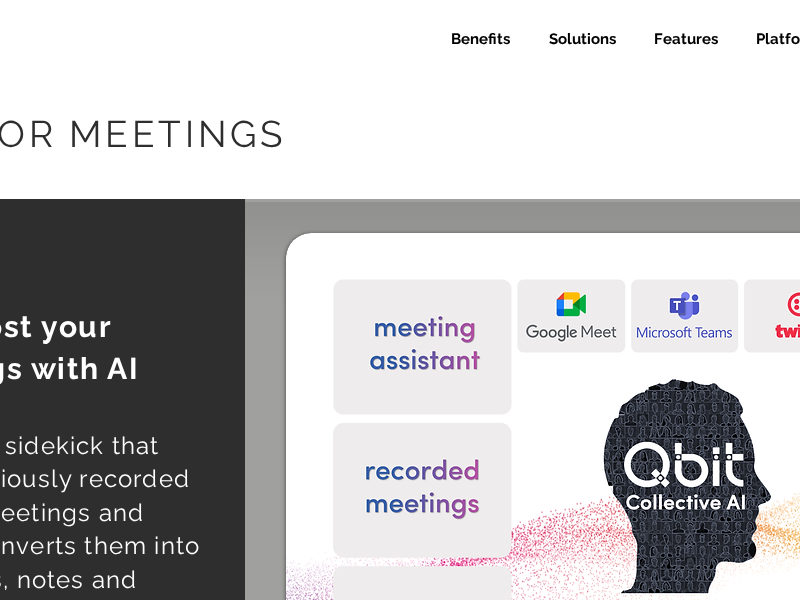 select on "Agency" 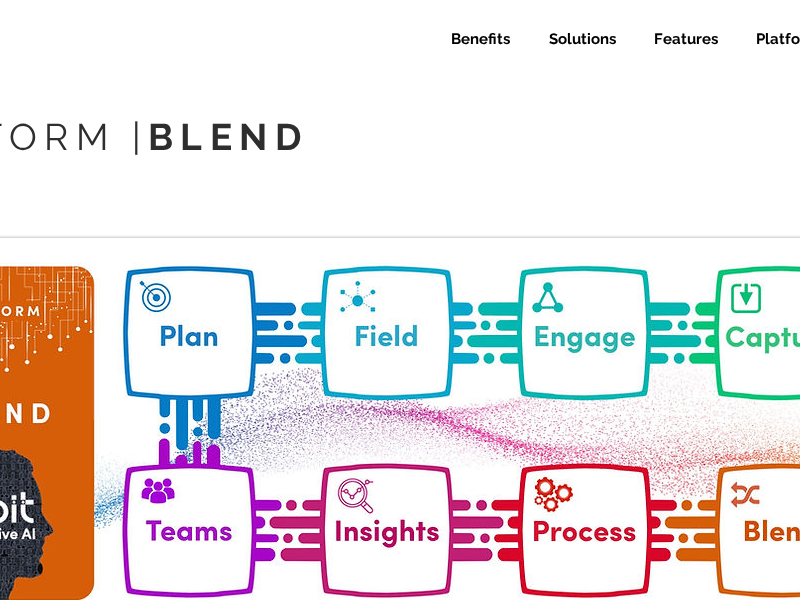 scroll, scrollTop: 0, scrollLeft: 0, axis: both 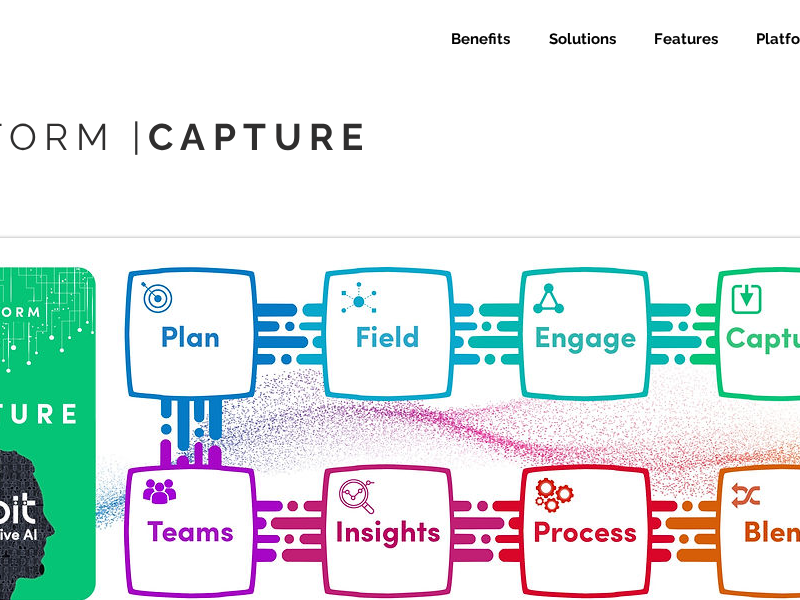 select on "Agency" 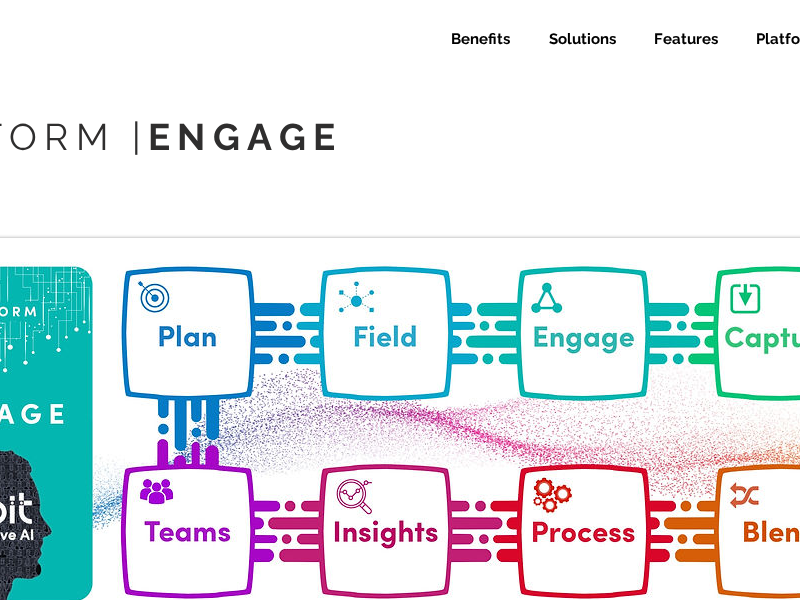 scroll, scrollTop: 0, scrollLeft: 0, axis: both 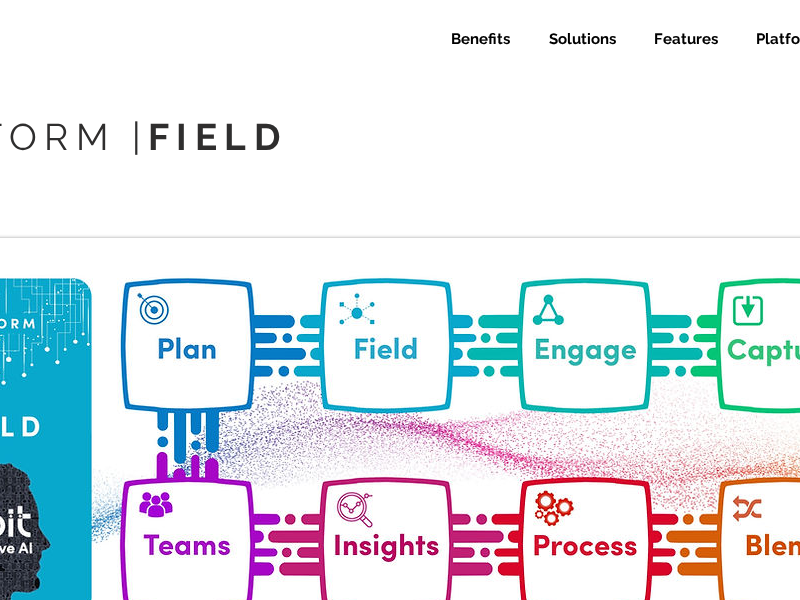 select on "Agency" 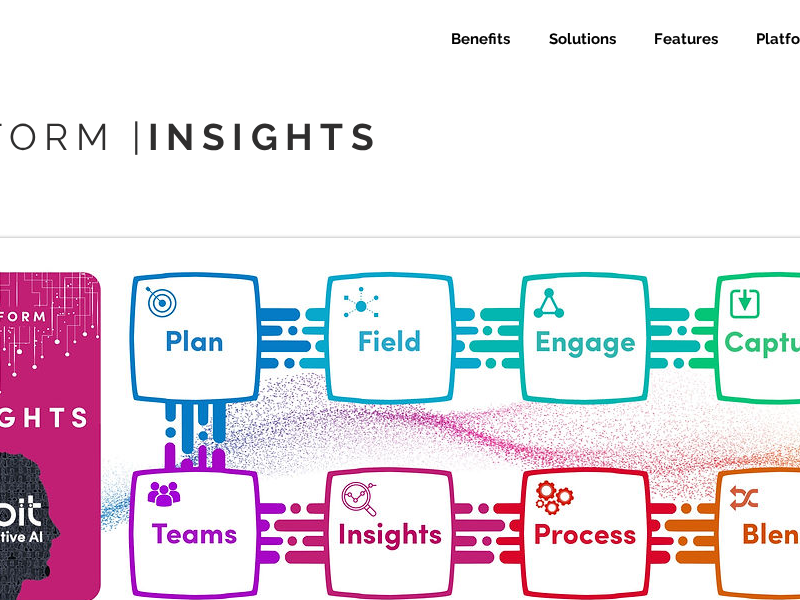 scroll, scrollTop: 0, scrollLeft: 0, axis: both 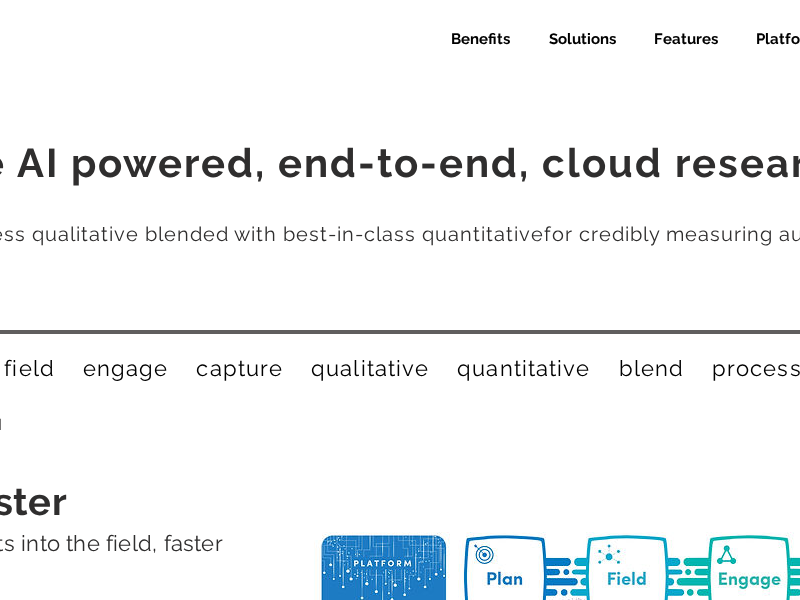 select on "Agency" 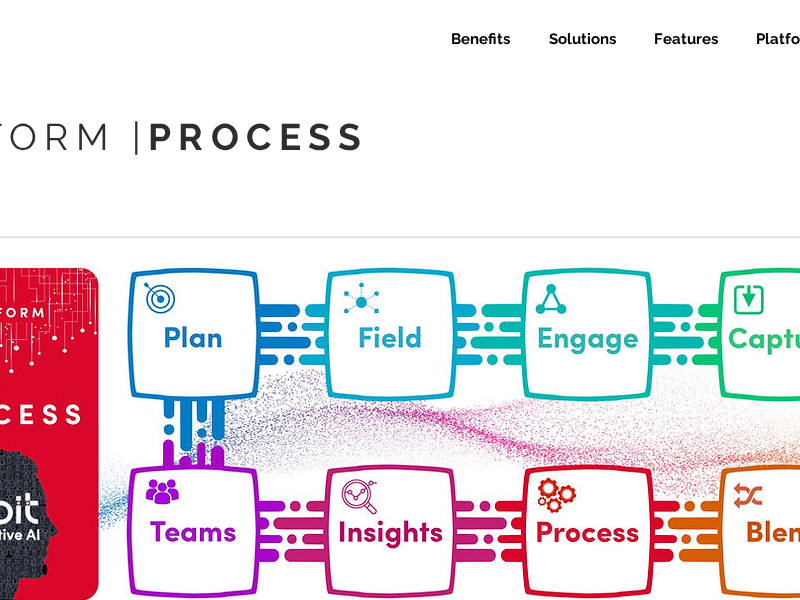 scroll, scrollTop: 0, scrollLeft: 0, axis: both 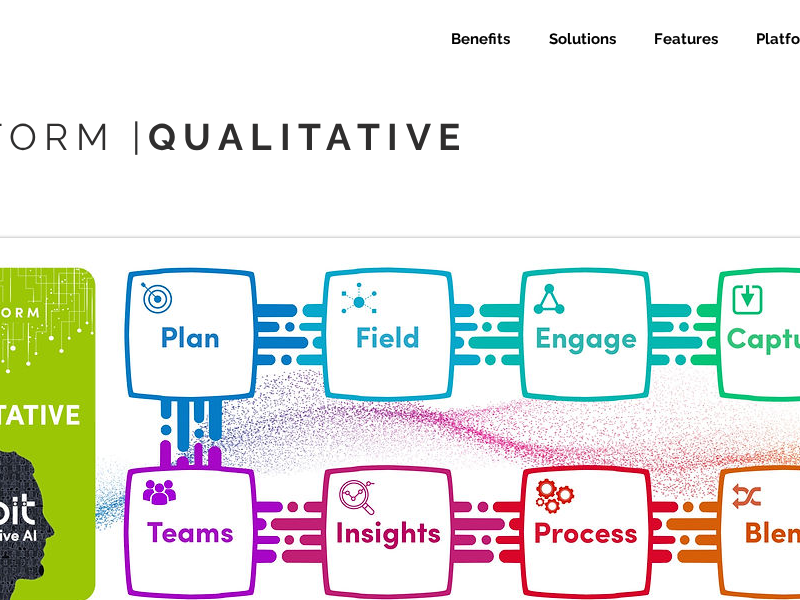 select on "Agency" 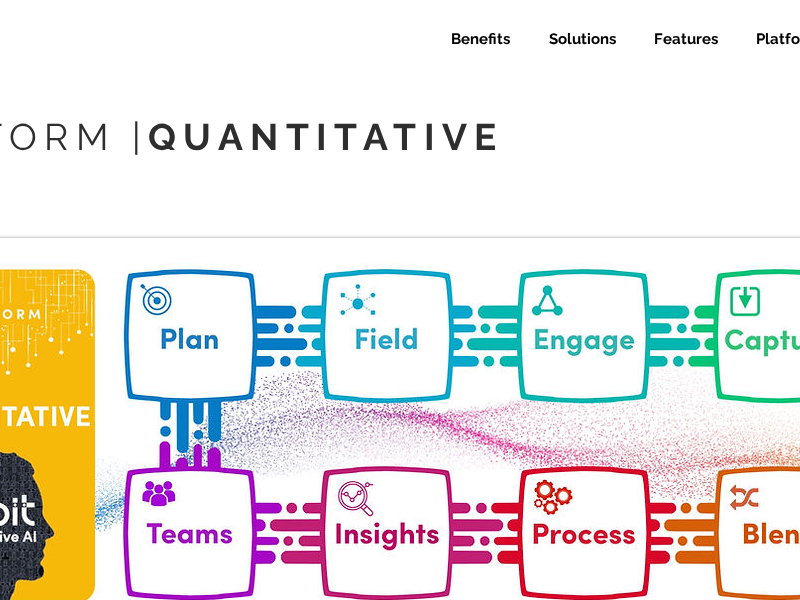 scroll, scrollTop: 0, scrollLeft: 0, axis: both 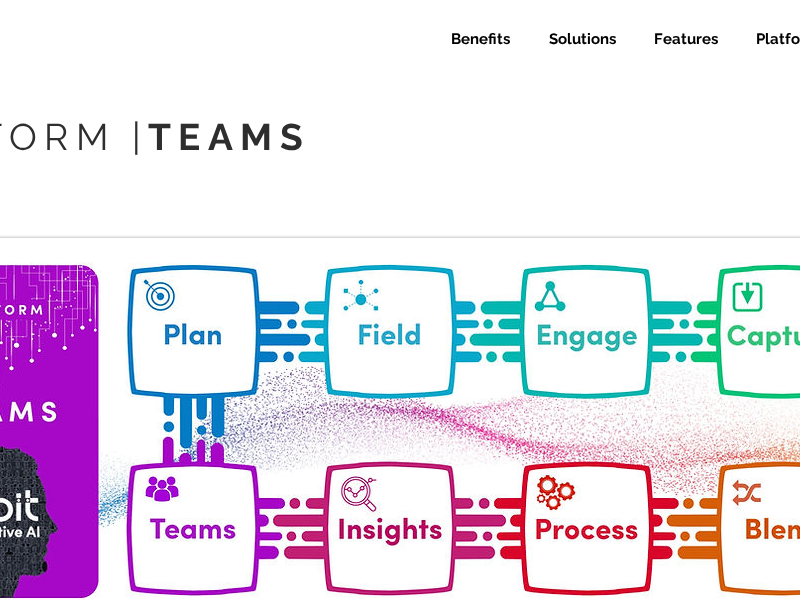 select on "Agency" 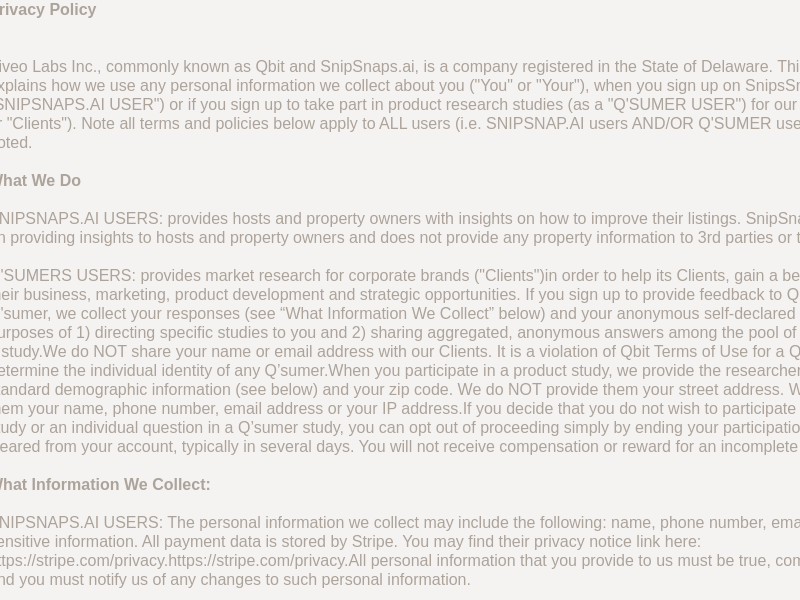 scroll, scrollTop: 0, scrollLeft: 0, axis: both 